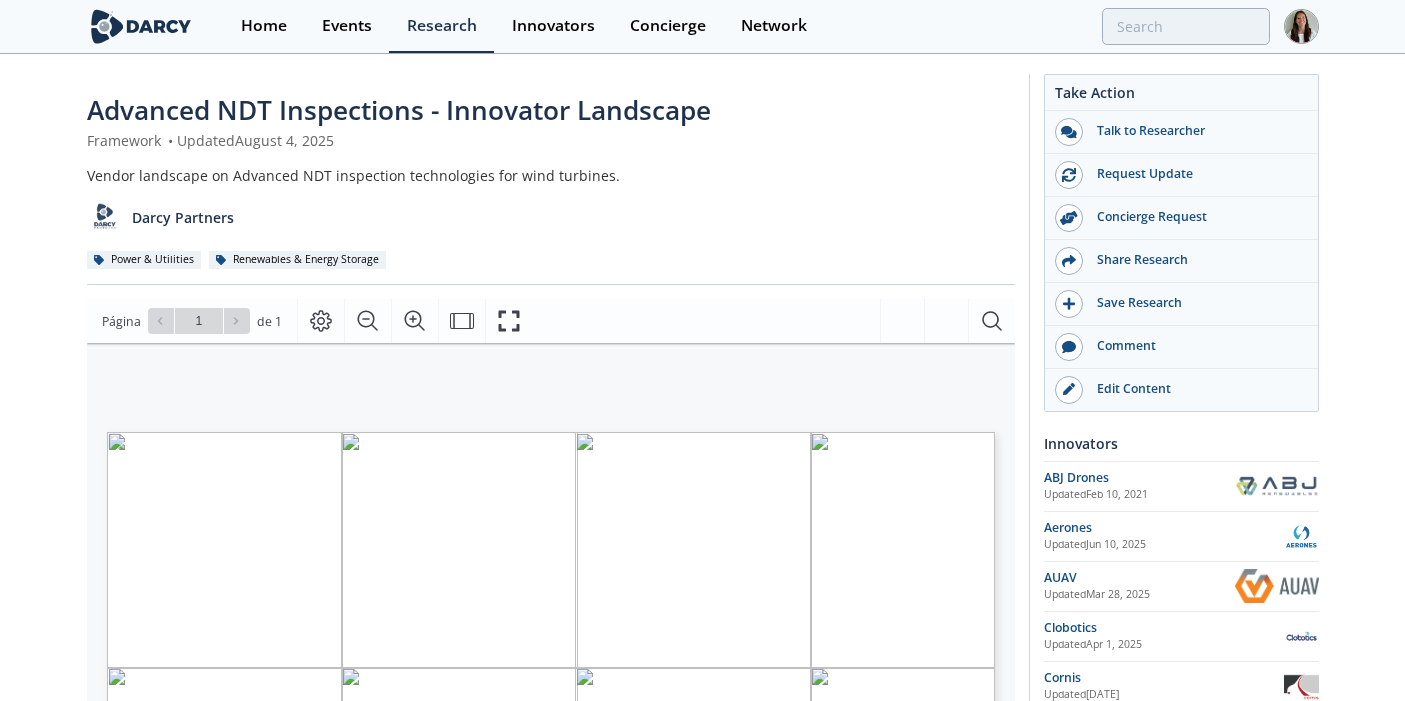 scroll, scrollTop: 0, scrollLeft: 0, axis: both 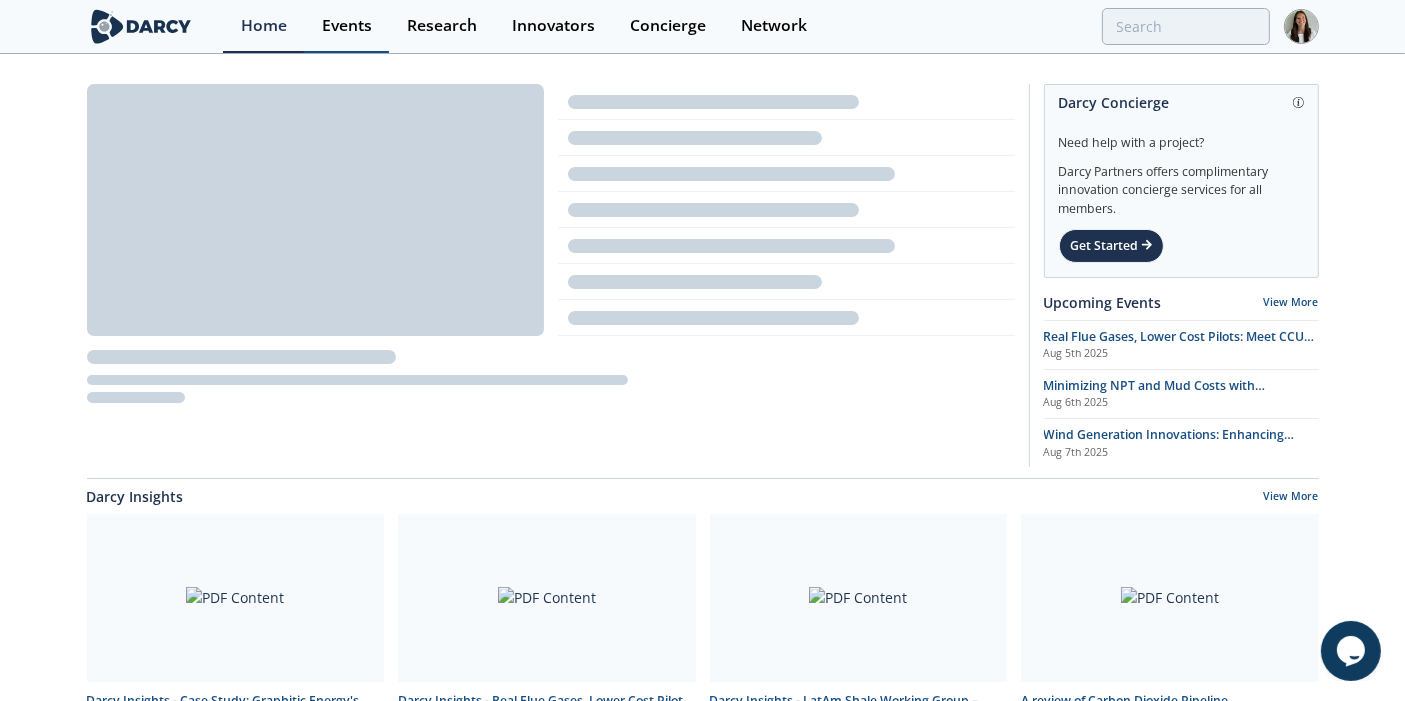 click on "Events" at bounding box center (347, 26) 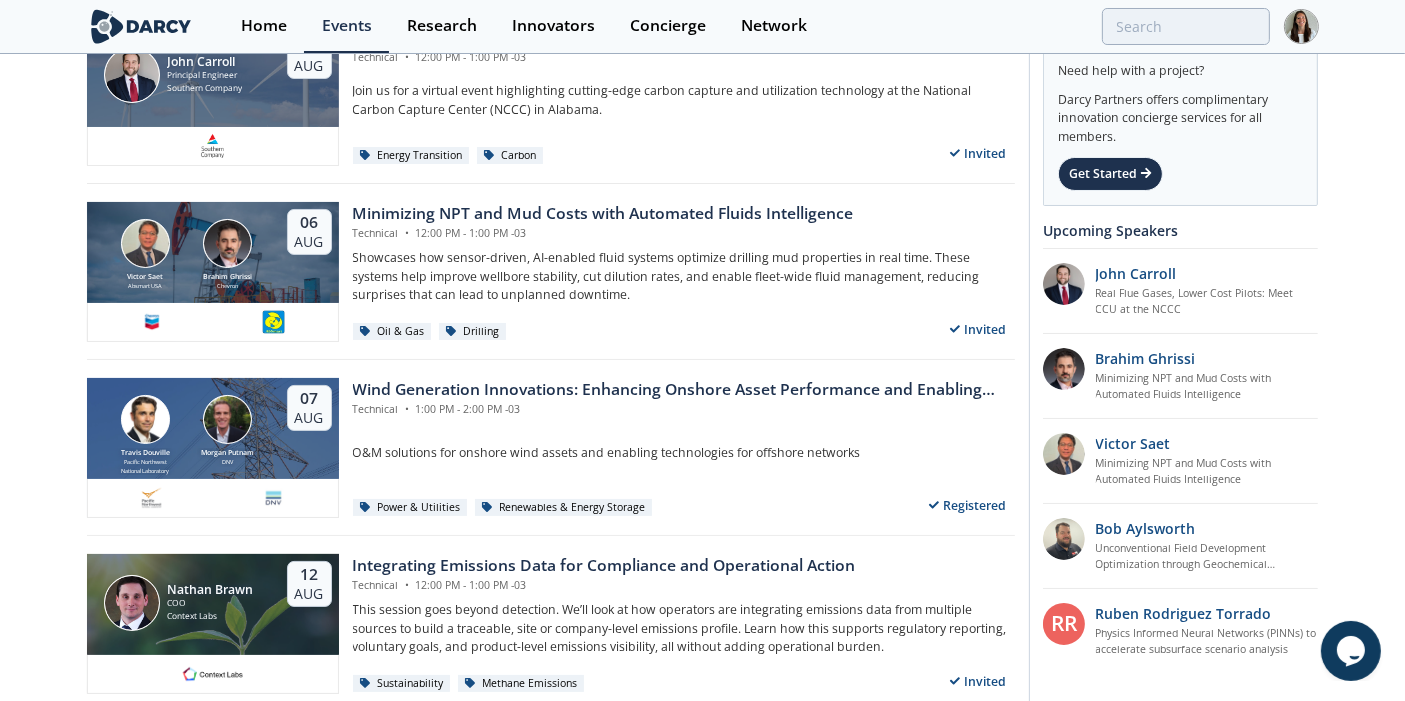 scroll, scrollTop: 222, scrollLeft: 0, axis: vertical 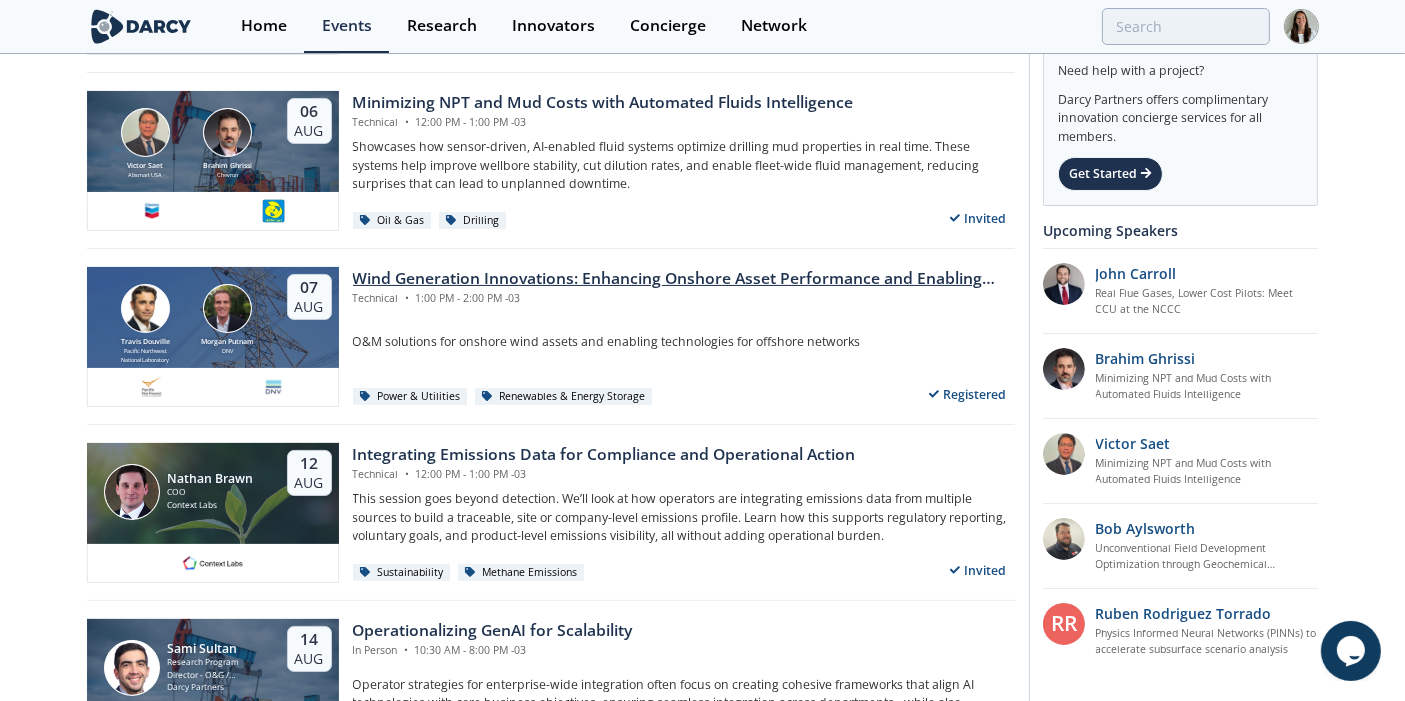 click on "•" at bounding box center (407, 298) 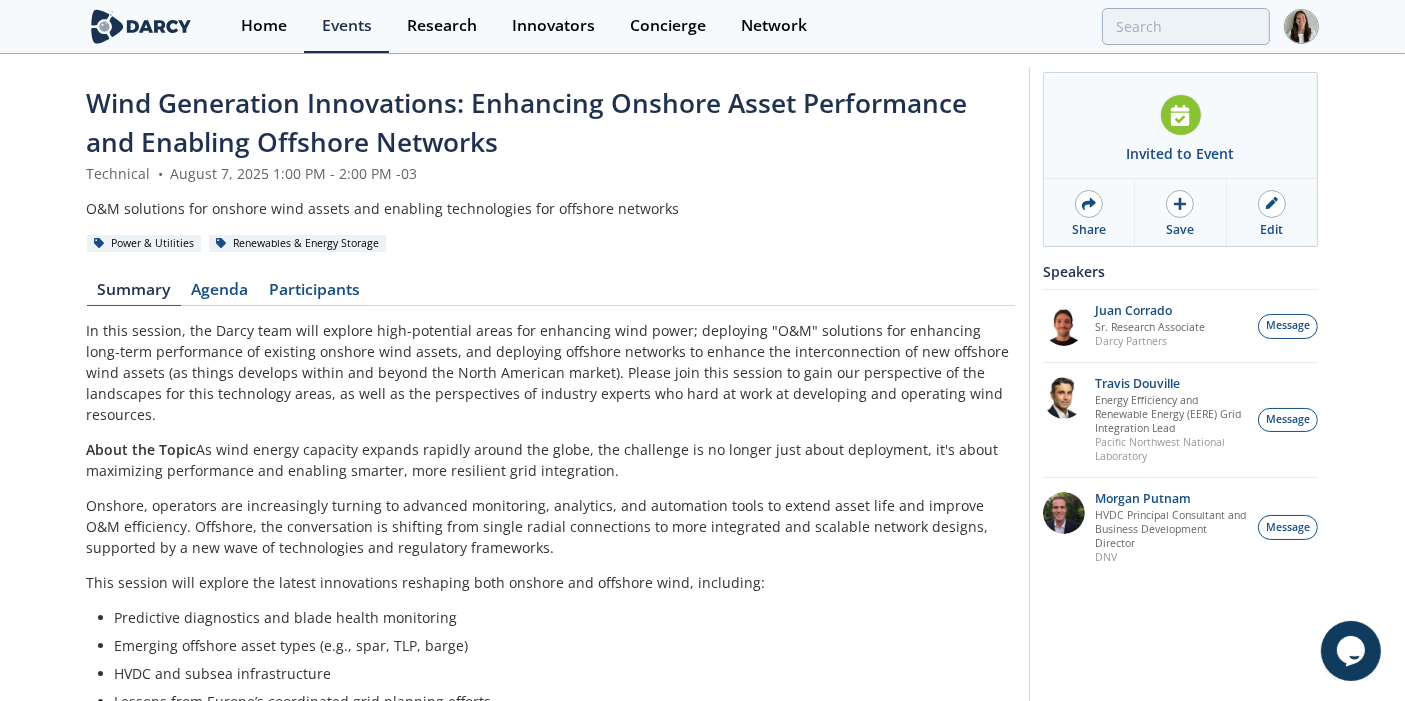 scroll, scrollTop: 111, scrollLeft: 0, axis: vertical 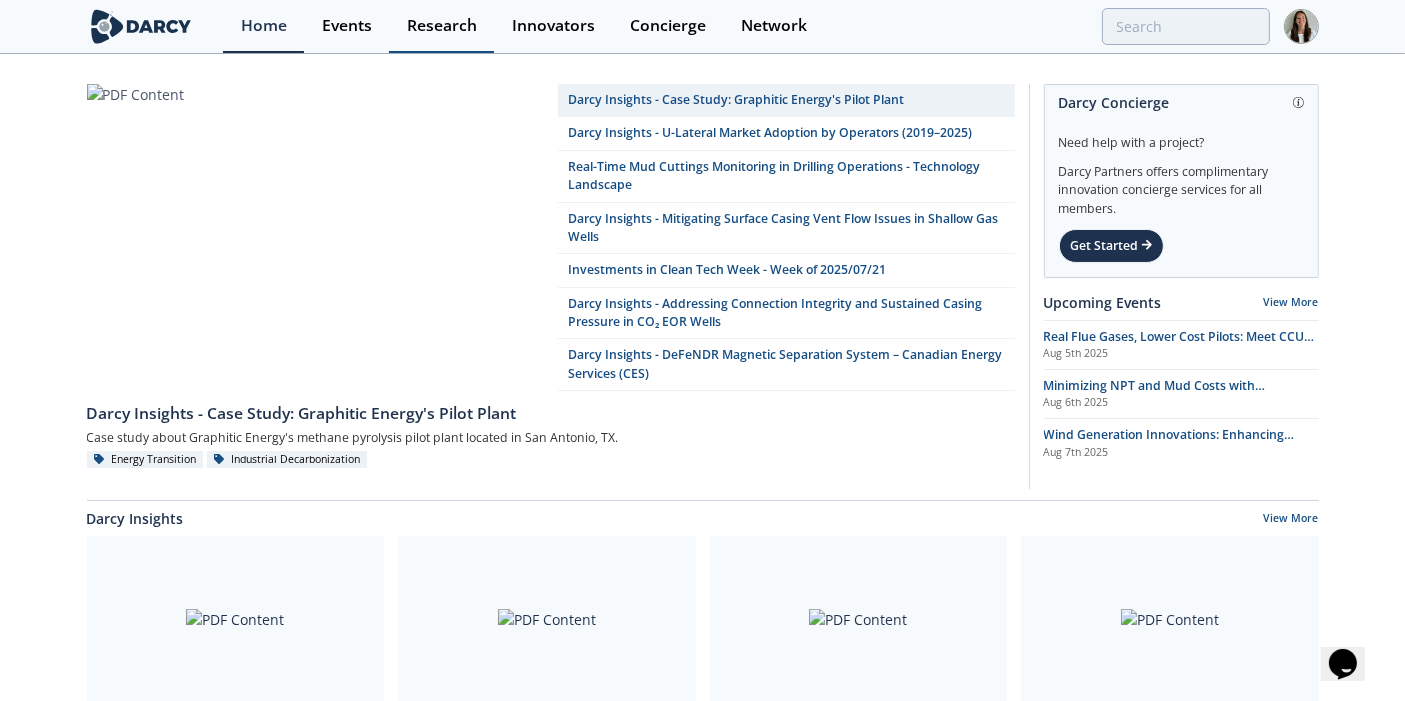 click on "Research" at bounding box center [441, 26] 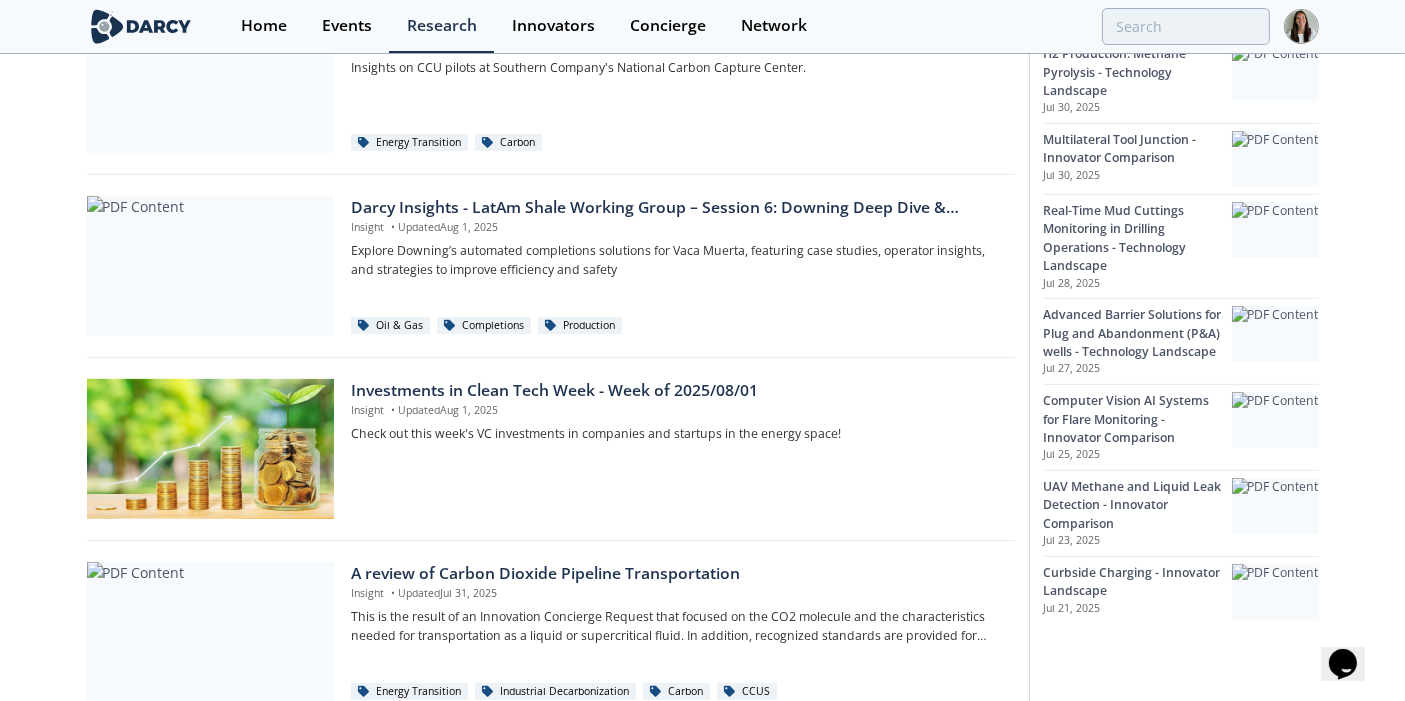 scroll, scrollTop: 0, scrollLeft: 0, axis: both 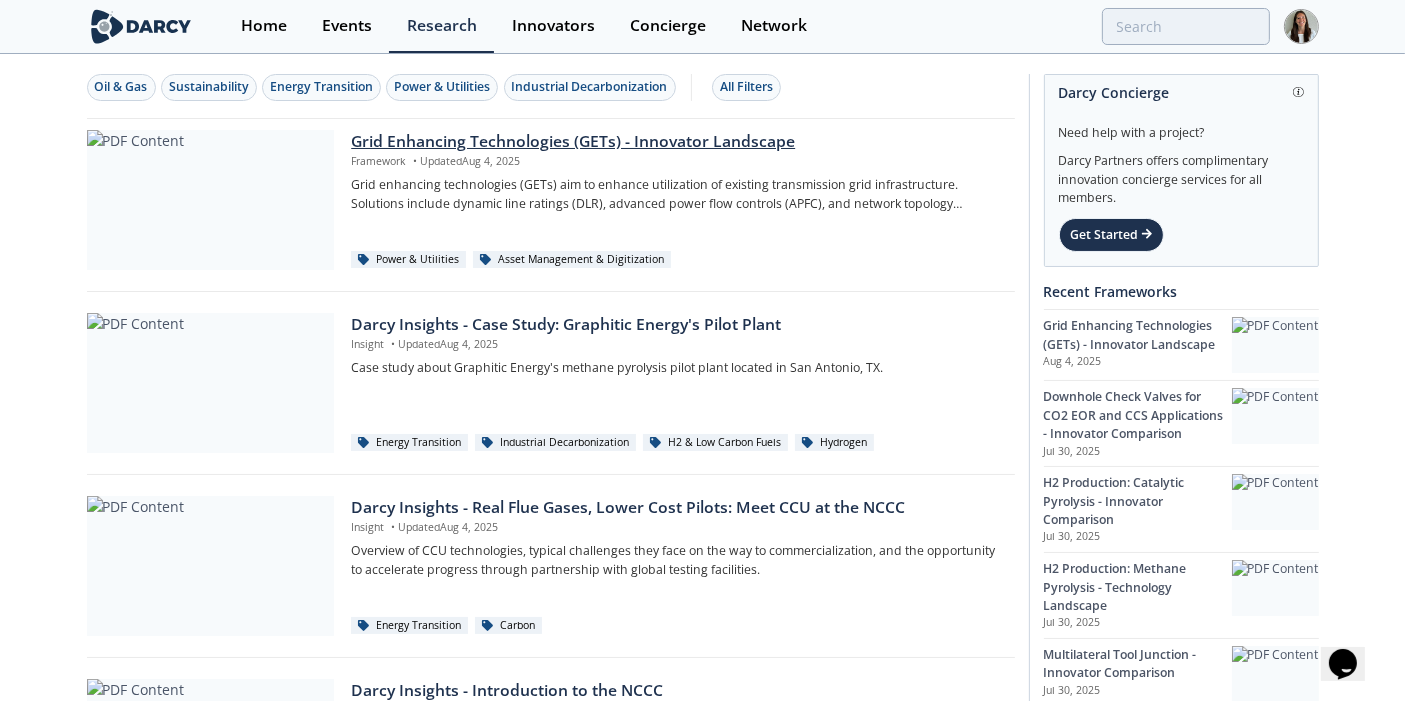 click on "Grid Enhancing Technologies (GETs) - Innovator Landscape" at bounding box center (675, 142) 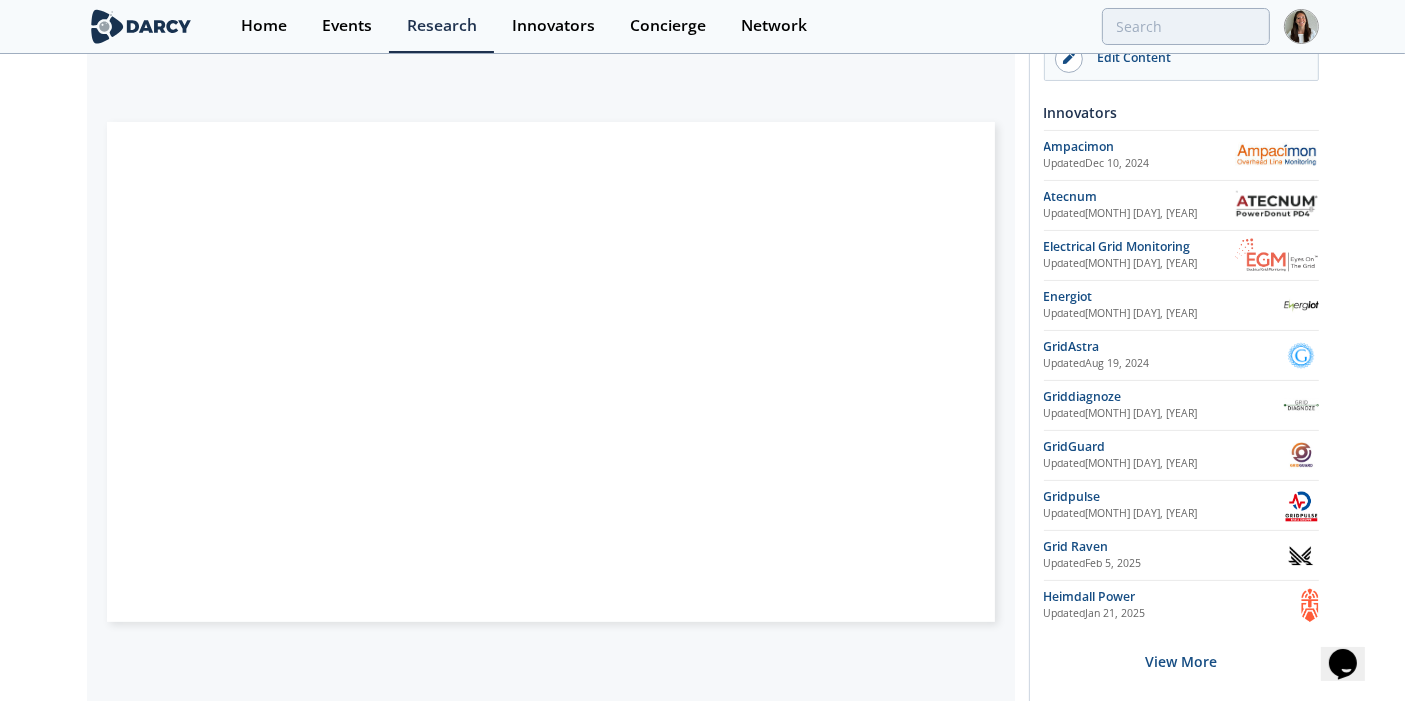 scroll, scrollTop: 333, scrollLeft: 0, axis: vertical 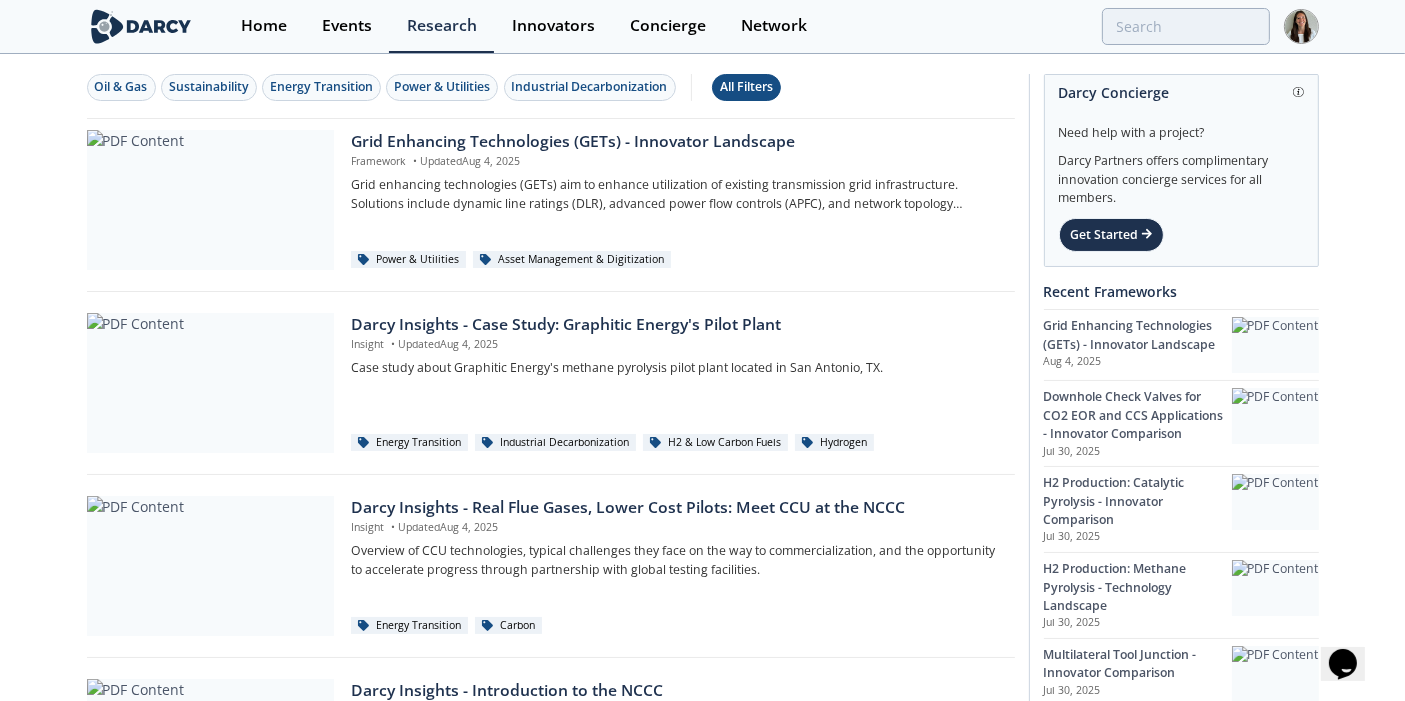 click on "All Filters" at bounding box center [746, 87] 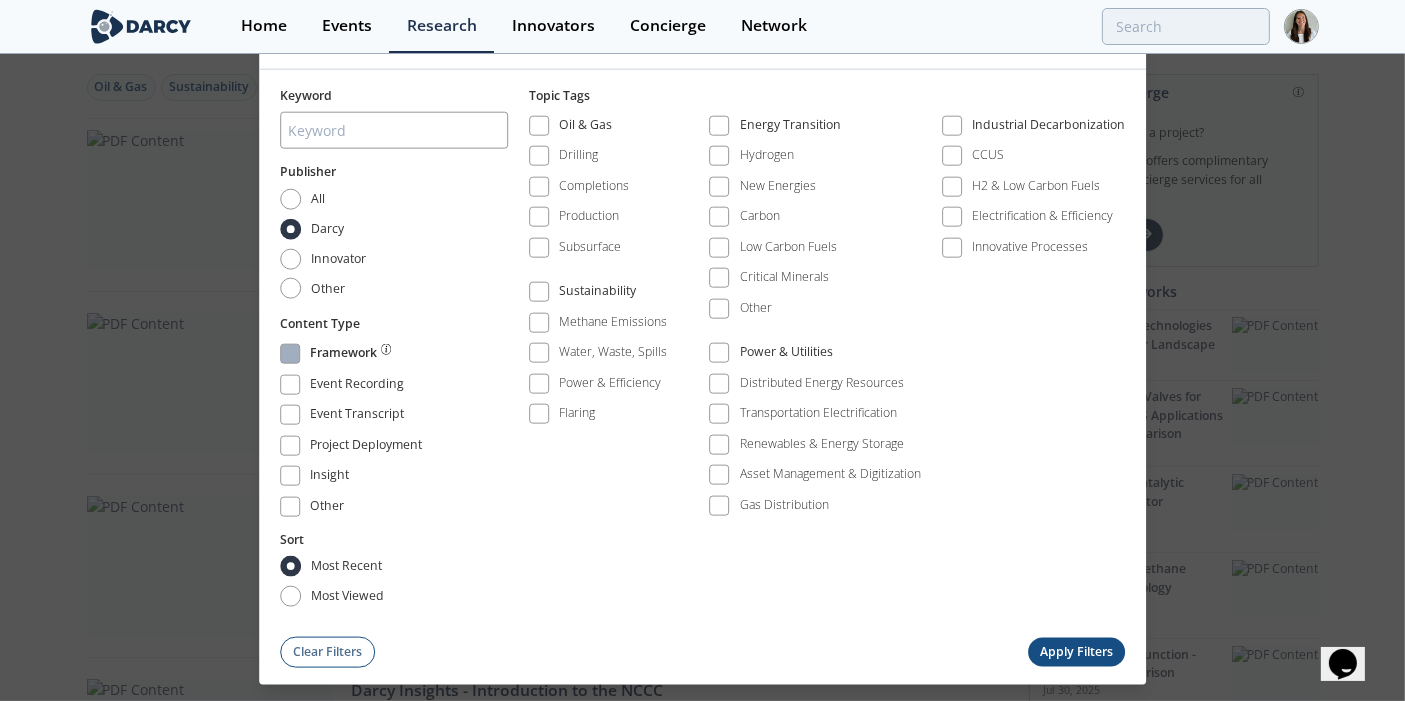 click on "Framework" at bounding box center (347, 353) 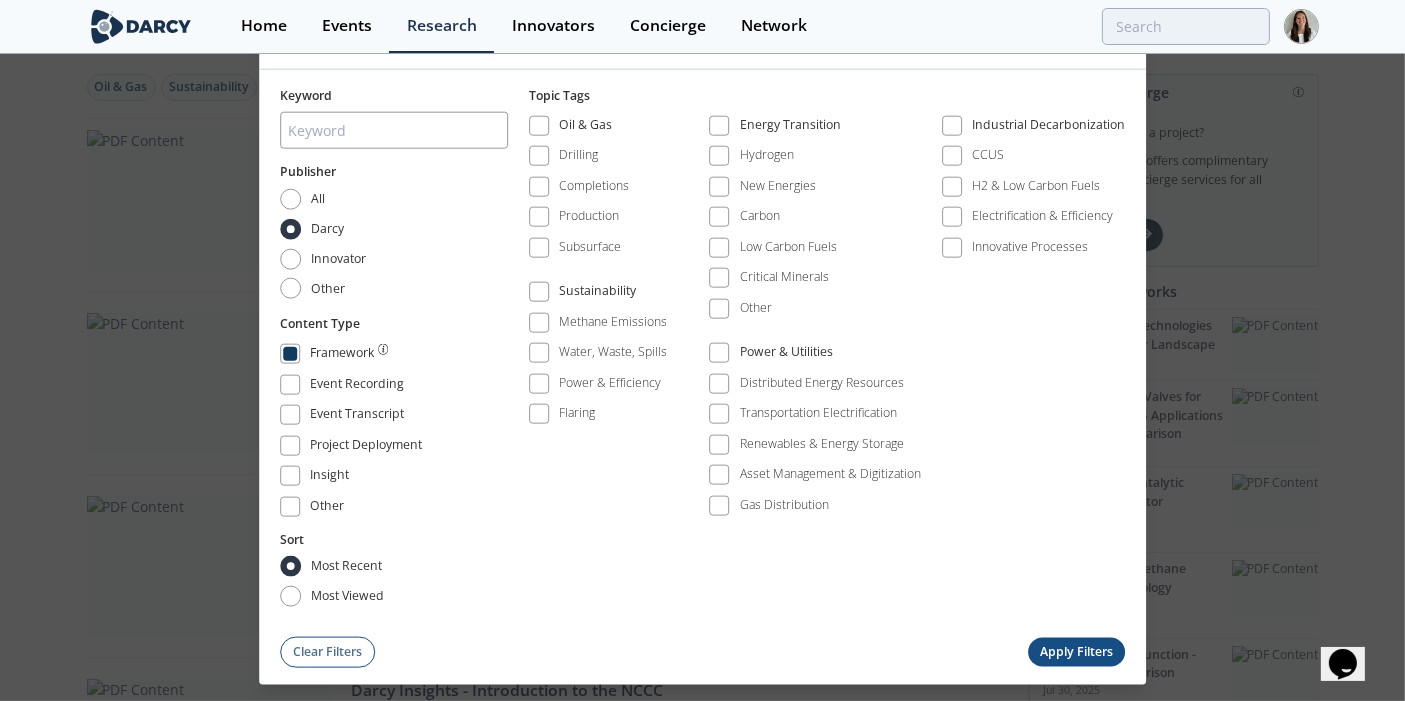 click on "Keyword
Publisher
All
Darcy
Innovator
Other
Content Type
Framework
Event Recording
Event Transcript
Project Deployment" at bounding box center (703, 368) 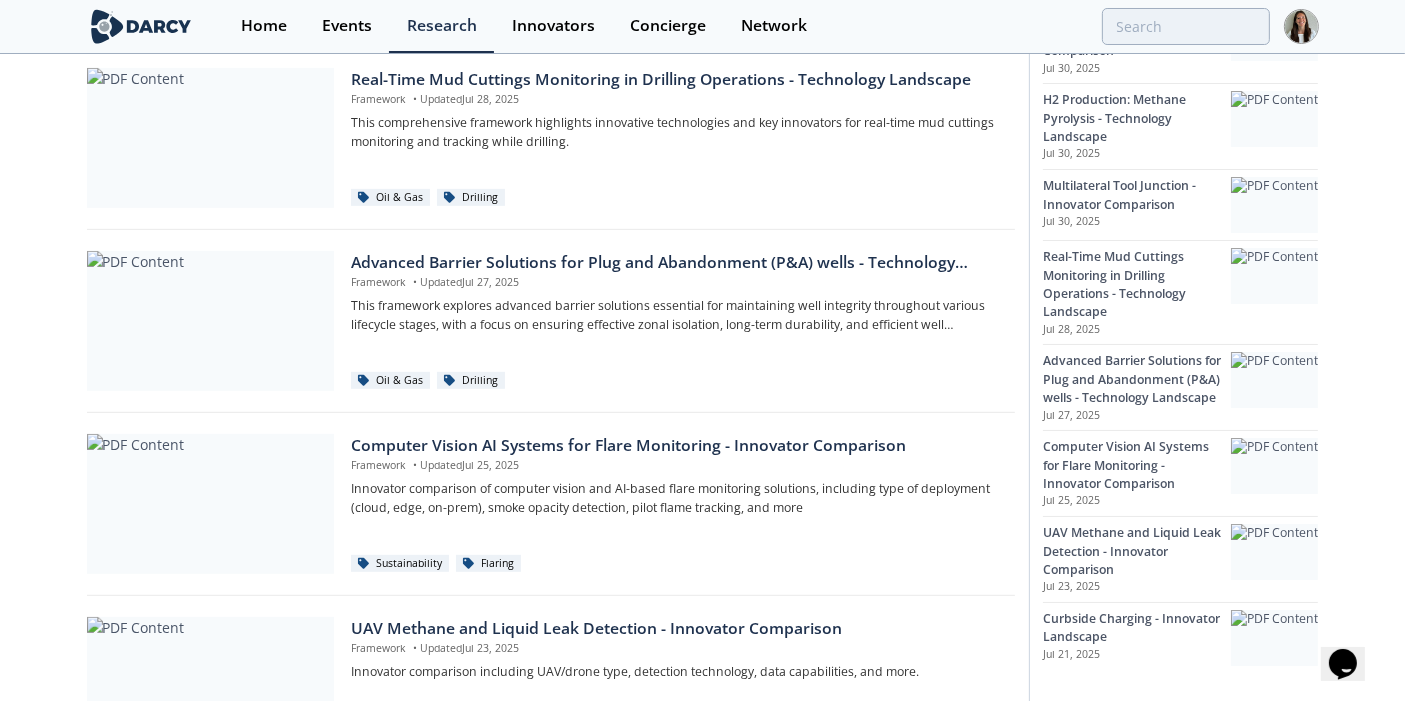 scroll, scrollTop: 1000, scrollLeft: 0, axis: vertical 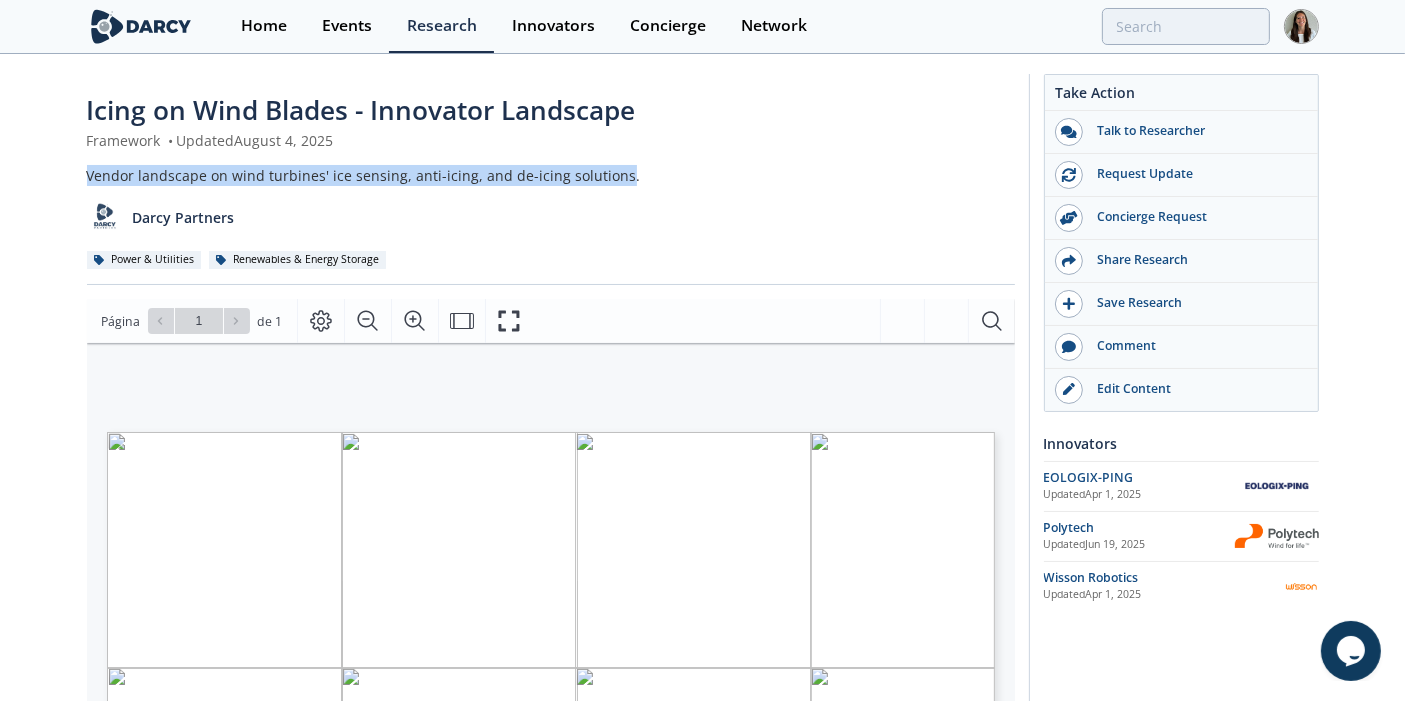 drag, startPoint x: 89, startPoint y: 170, endPoint x: 612, endPoint y: 173, distance: 523.0086 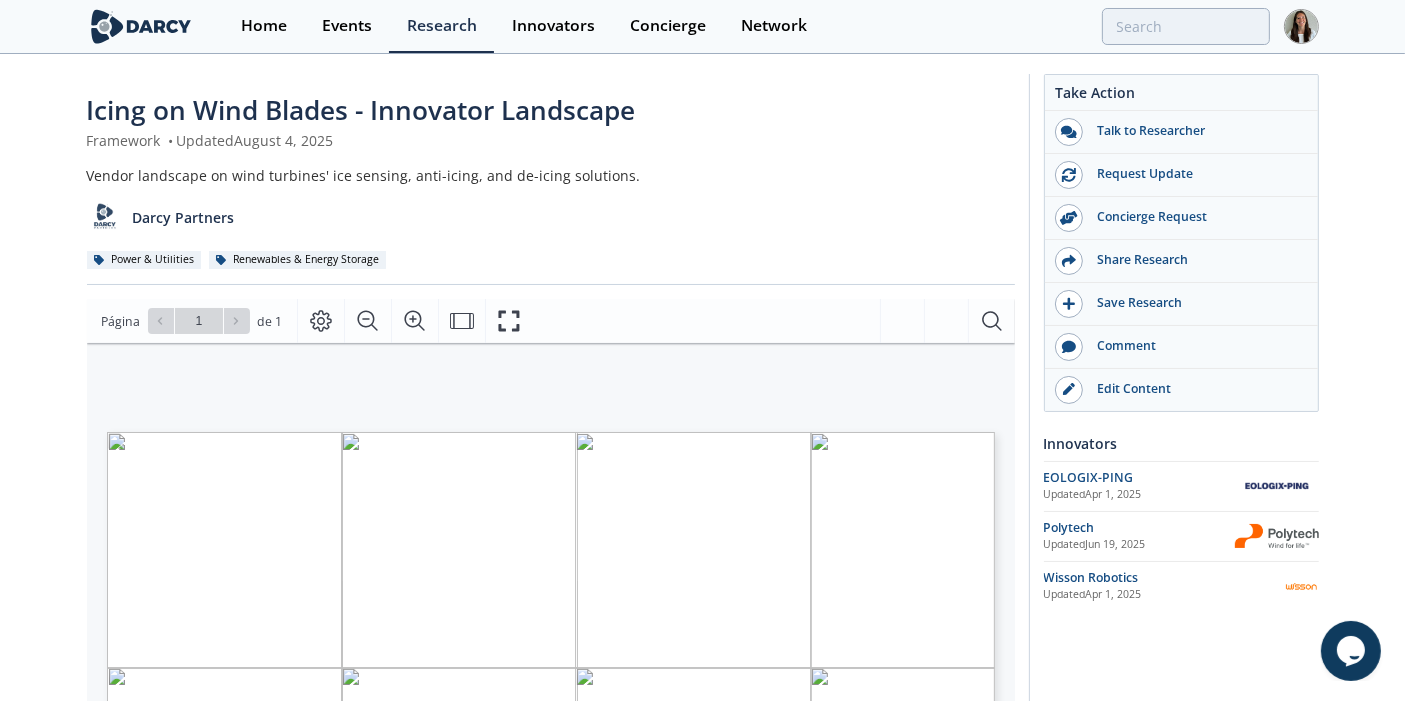 click on "Vendor landscape on wind turbines' ice sensing, anti-icing, and de-icing solutions." at bounding box center [551, 175] 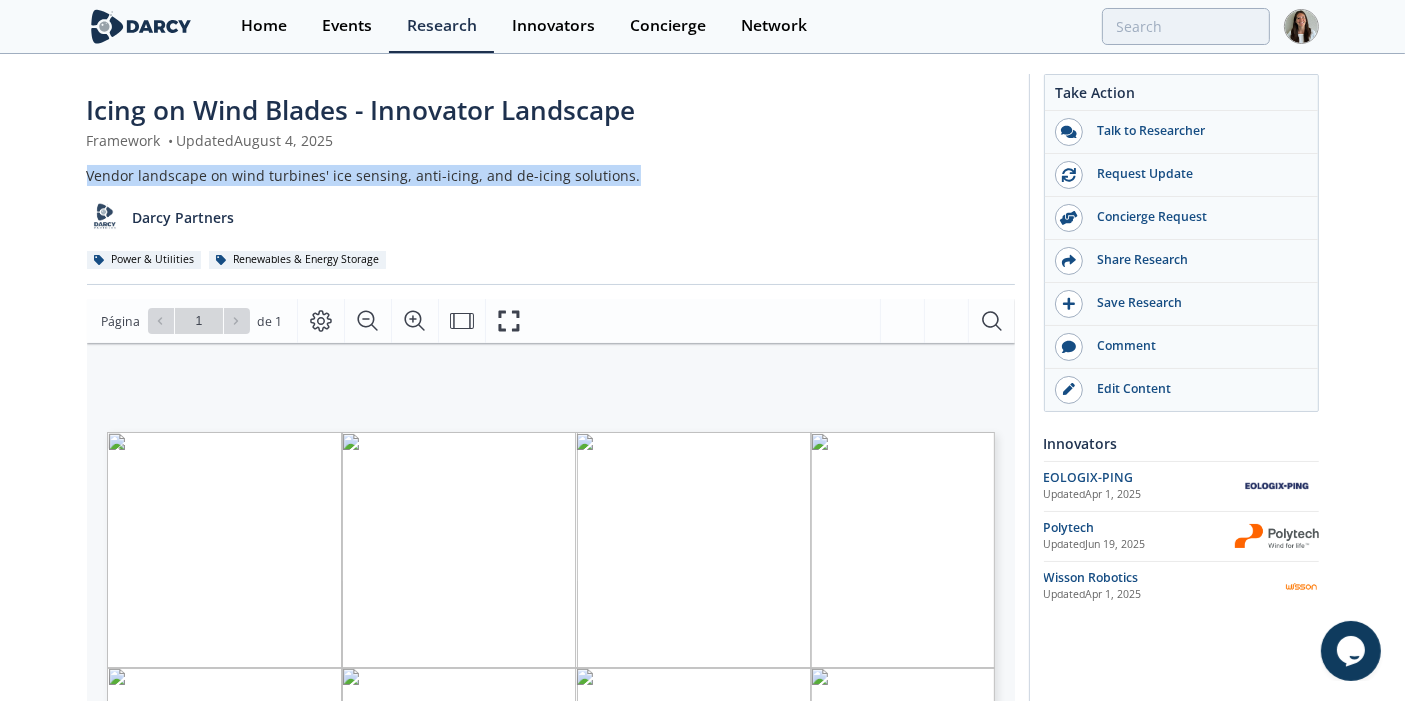 drag, startPoint x: 626, startPoint y: 172, endPoint x: 89, endPoint y: 167, distance: 537.02325 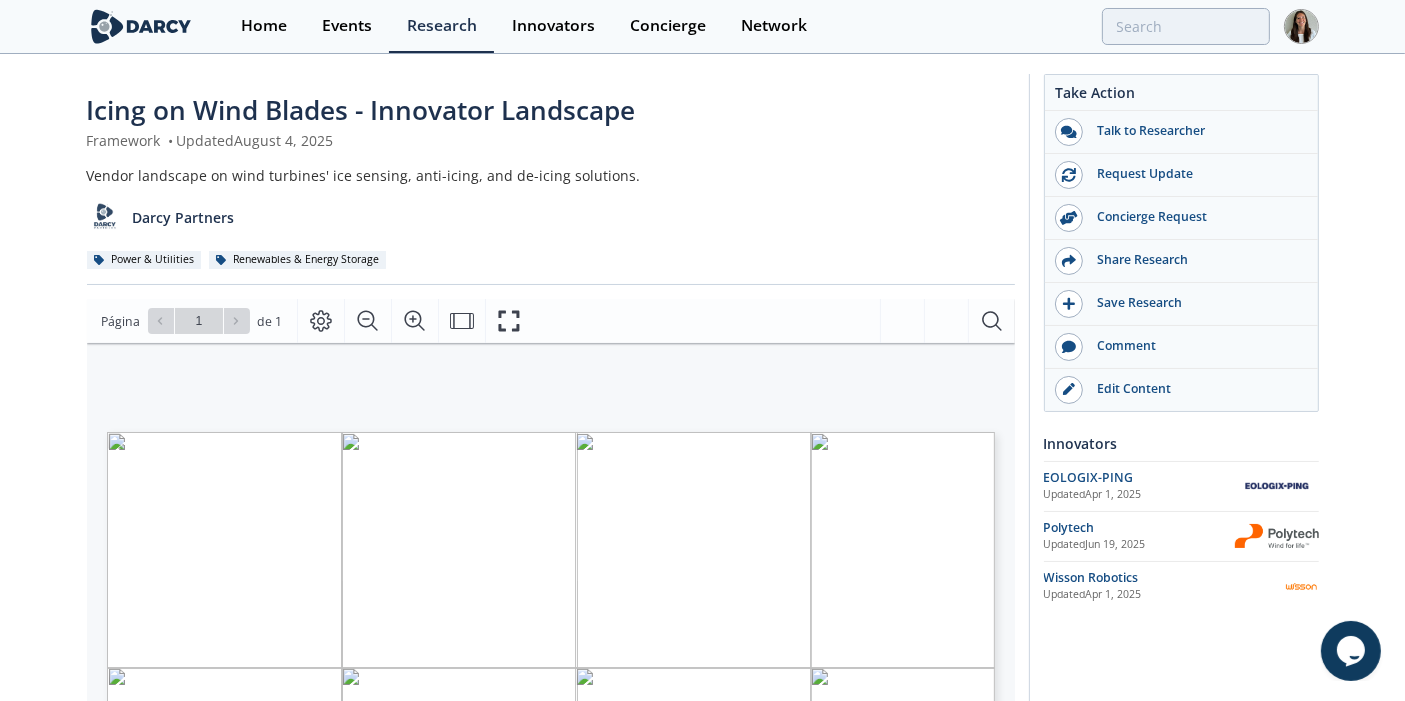 click on "Icing on Wind Blades - Innovator Landscape
Framework
•
Updated  August 4, 2025
Vendor landscape on wind turbines' ice sensing, anti-icing, and de-icing solutions.
Darcy Partners
Power & Utilities
Renewables & Energy Storage
Comments" 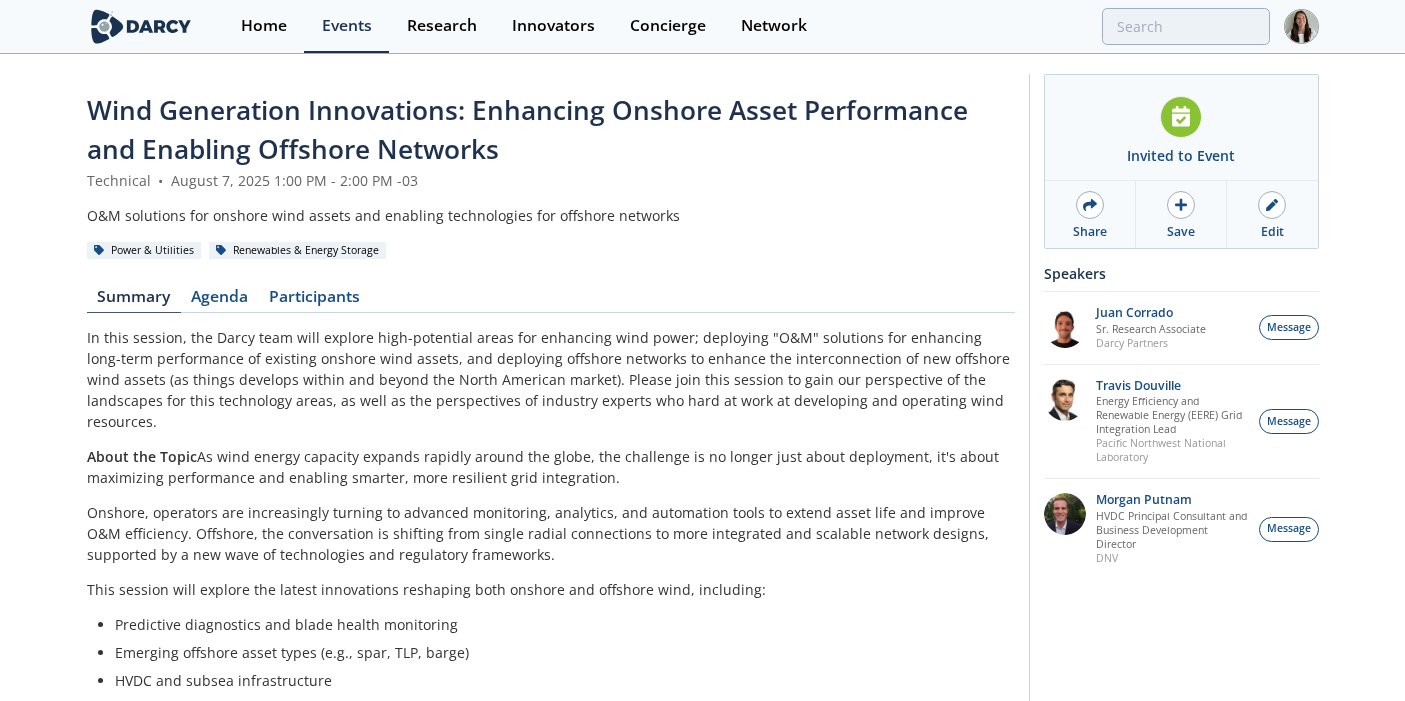 scroll, scrollTop: 0, scrollLeft: 0, axis: both 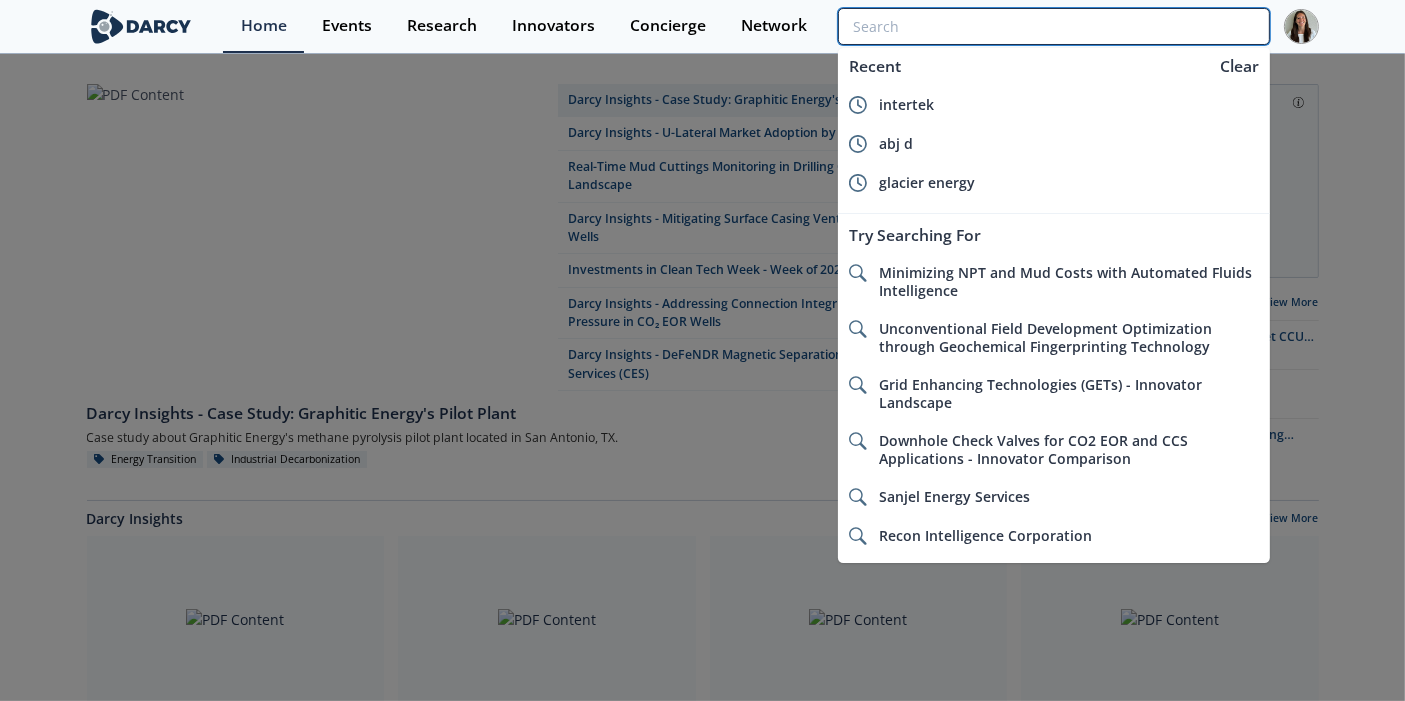 click at bounding box center (1053, 26) 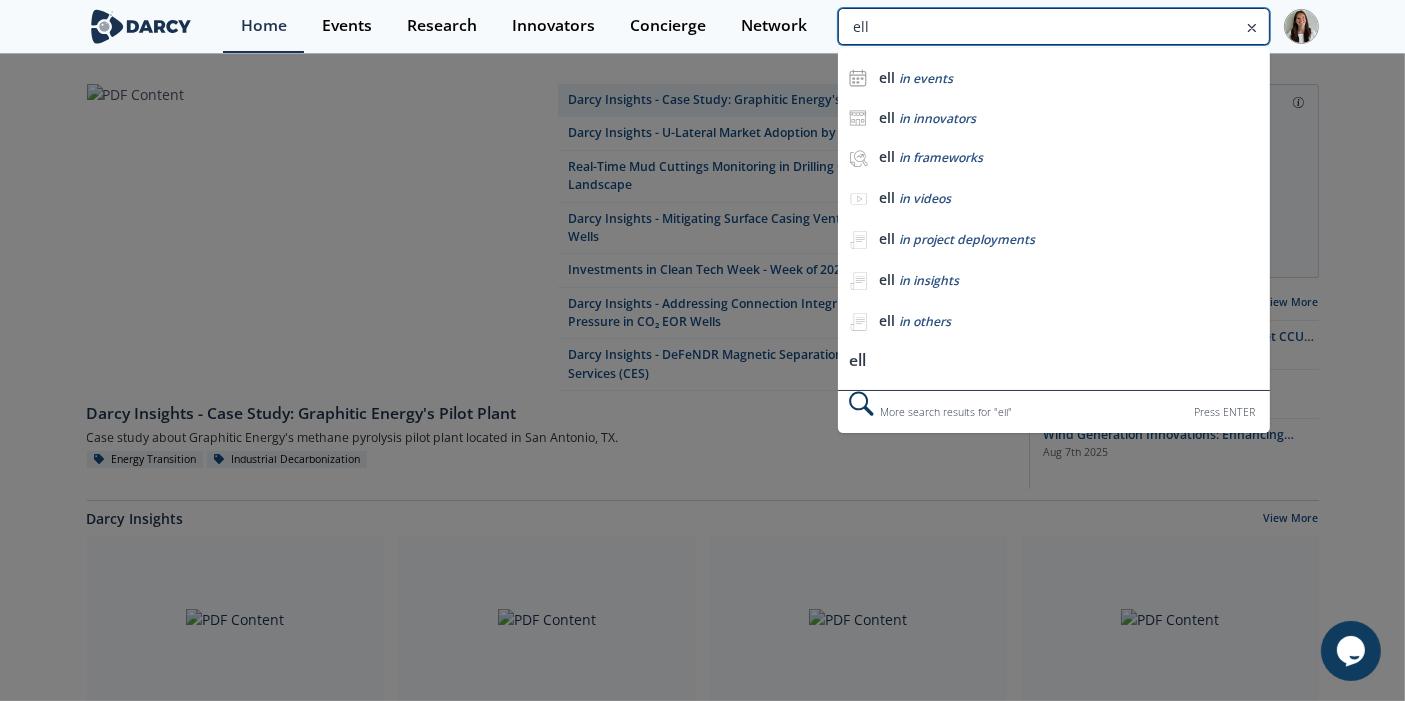 scroll, scrollTop: 0, scrollLeft: 0, axis: both 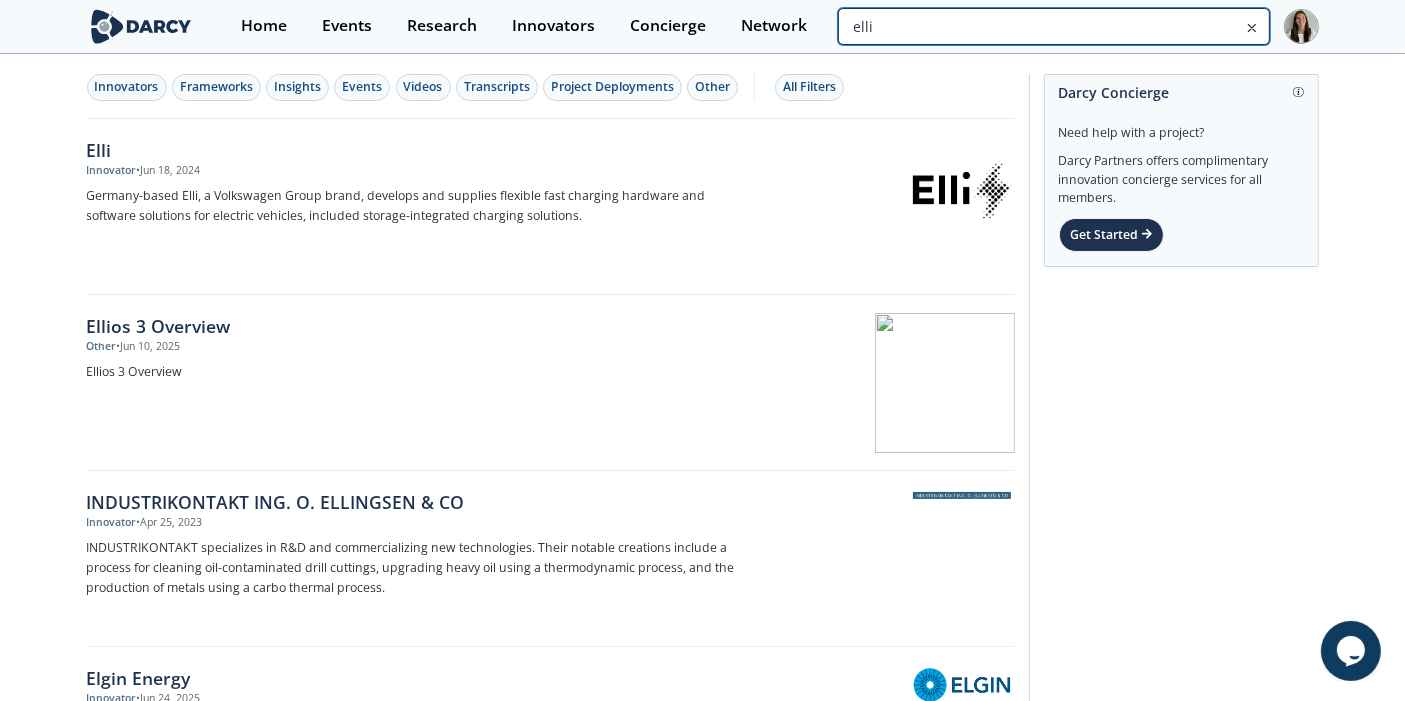 click on "elli" at bounding box center [1053, 26] 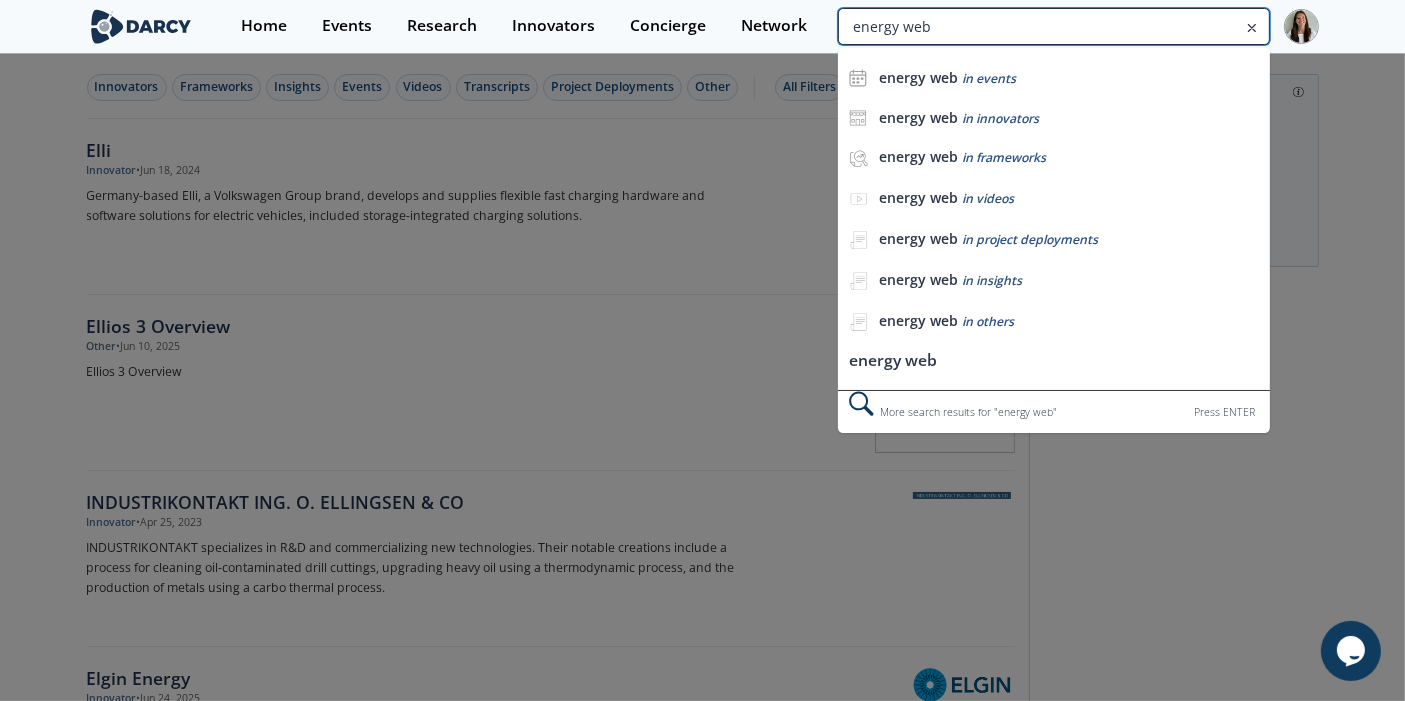 type on "energy web" 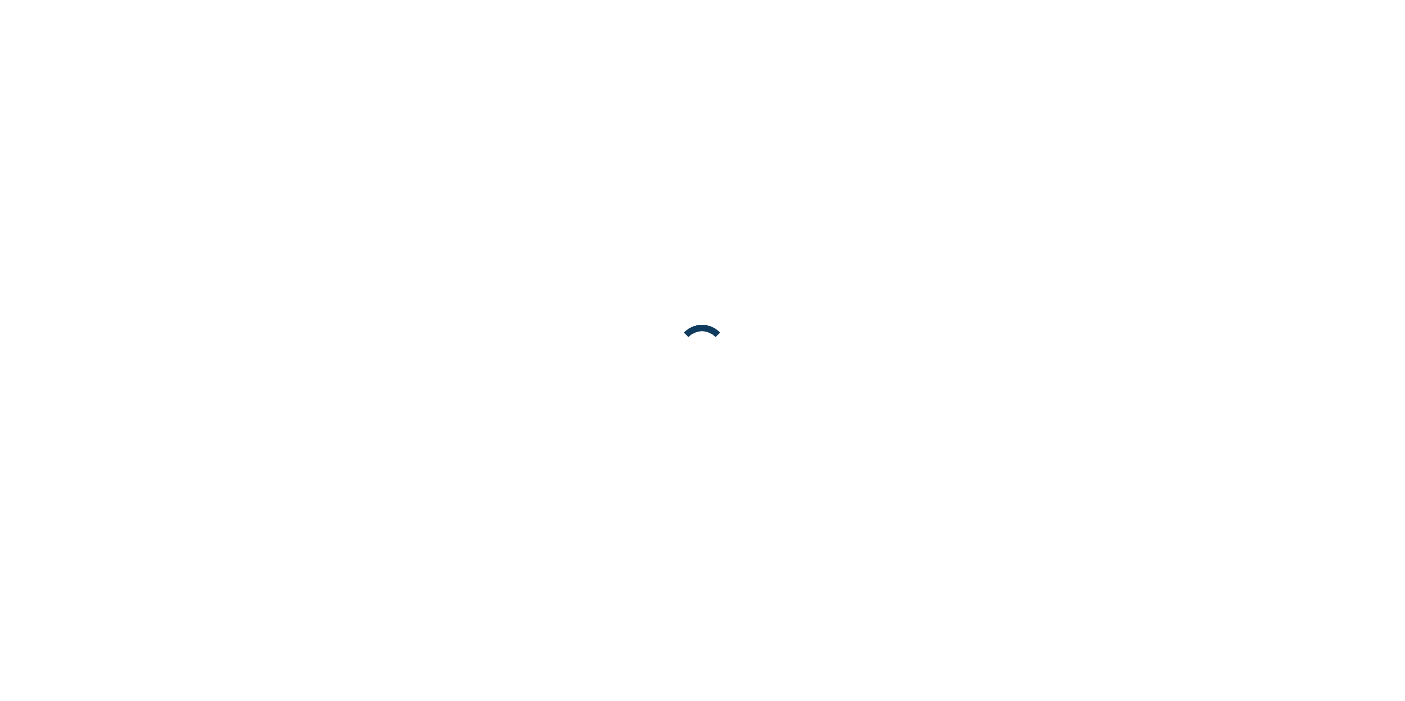 scroll, scrollTop: 0, scrollLeft: 0, axis: both 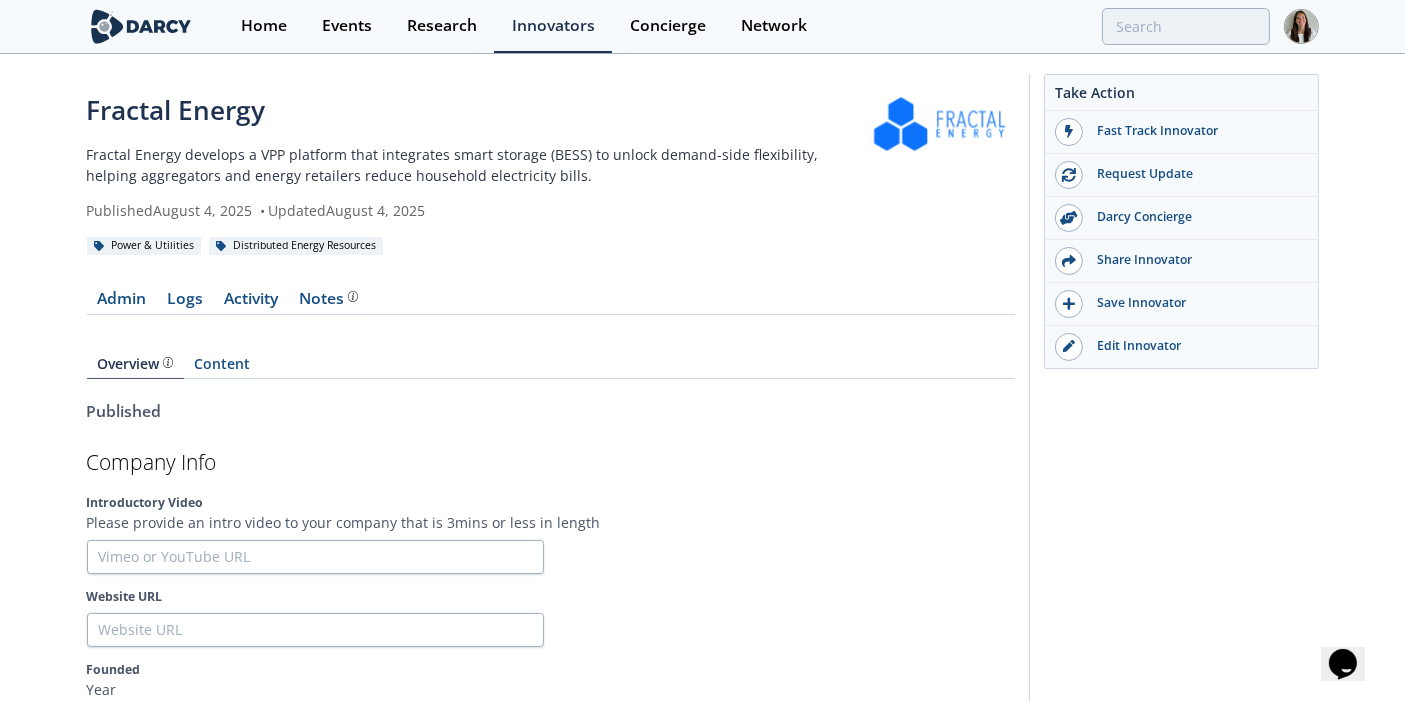 click on "Fractal Energy
Fractal Energy develops a VPP platform that integrates smart storage (BESS) to unlock demand-side flexibility, helping aggregators and energy retailers reduce household electricity bills.
Published  August 4, 2025
•
Updated  August 4, 2025" at bounding box center (477, 156) 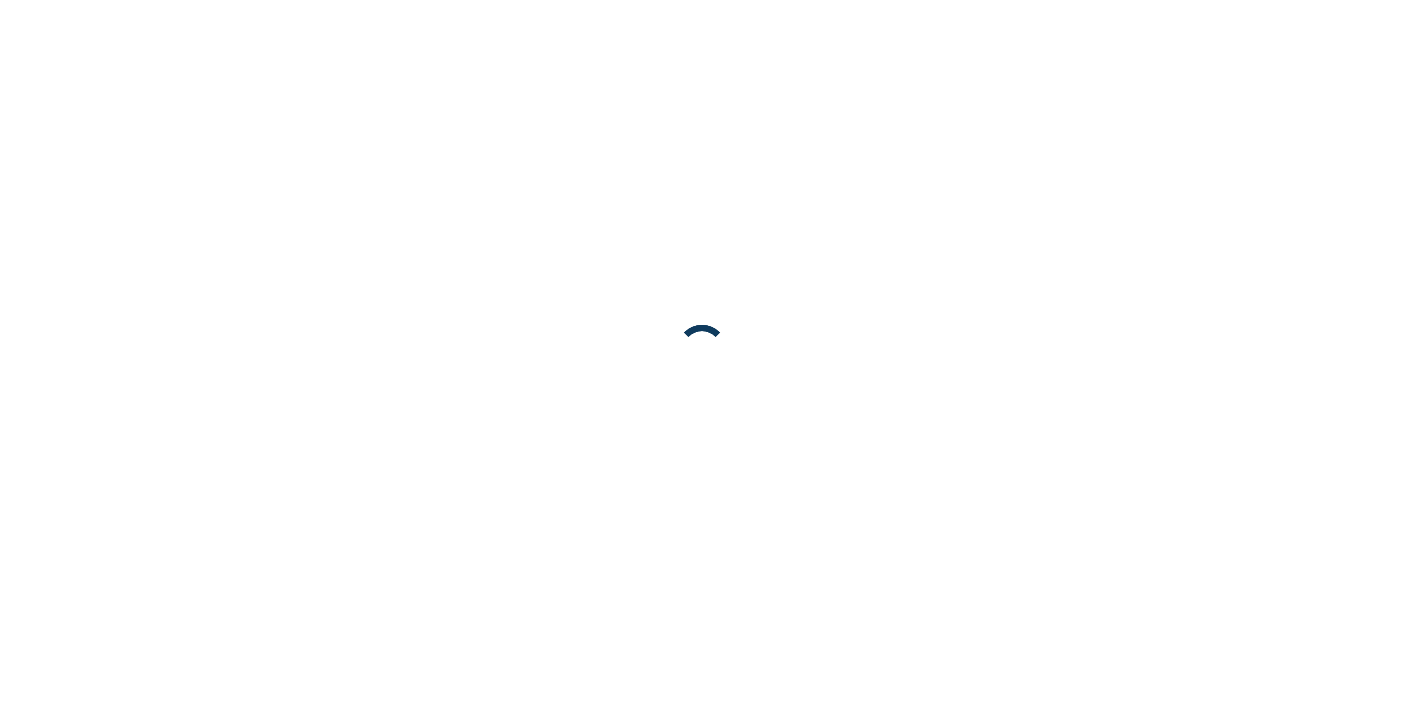 scroll, scrollTop: 0, scrollLeft: 0, axis: both 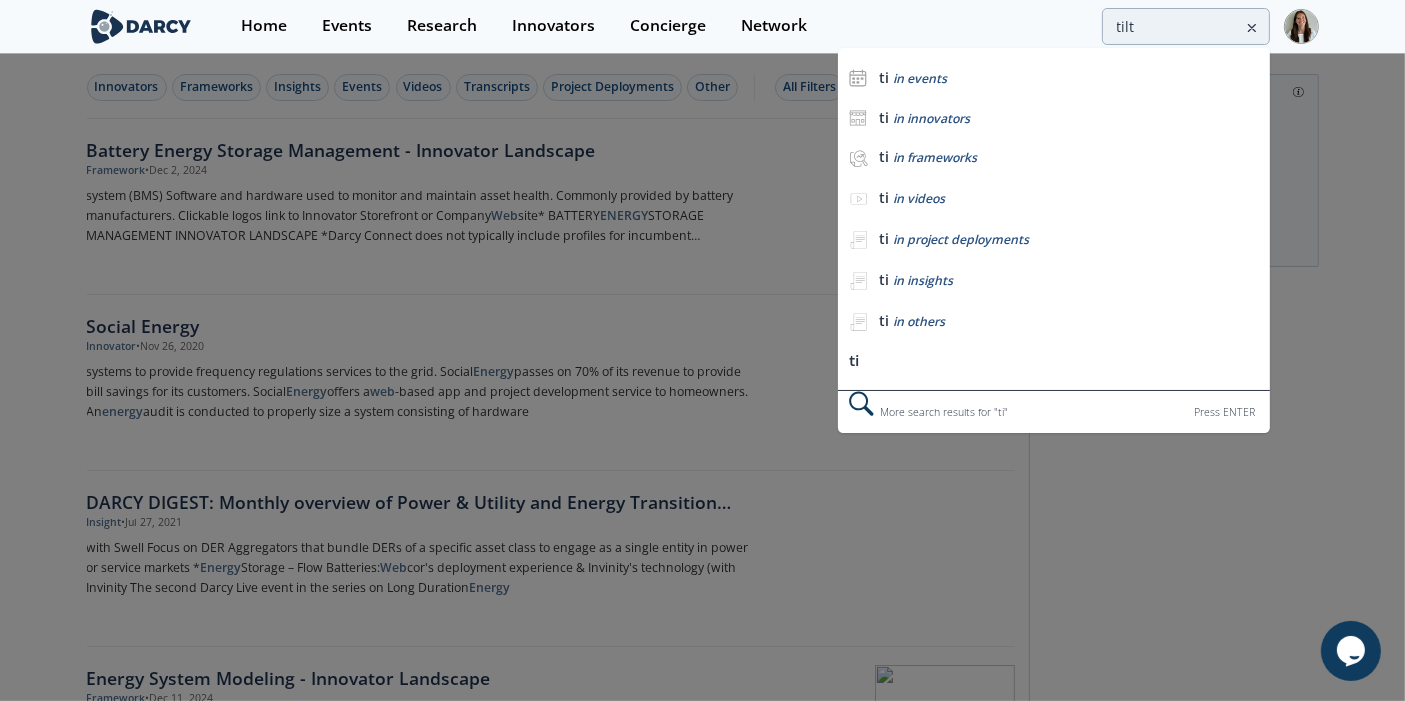 type on "tilt" 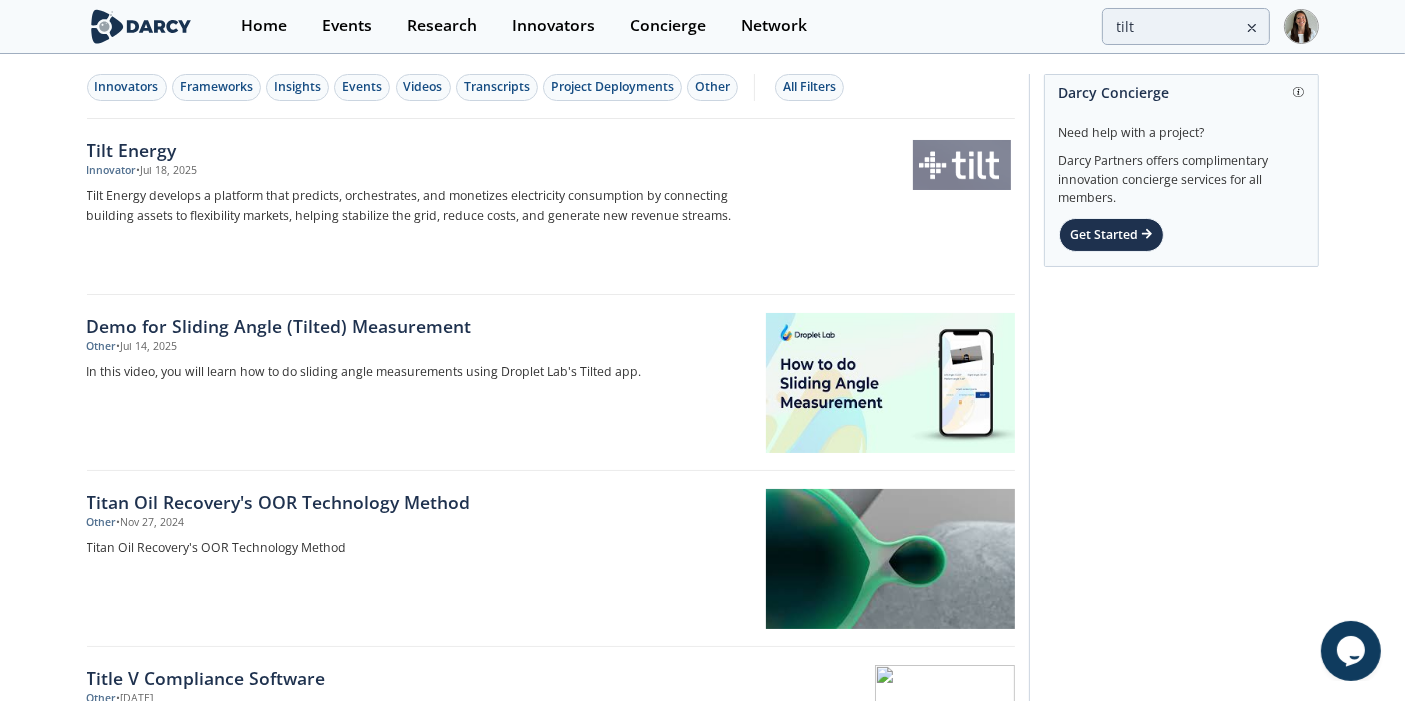 click on "Tilt Energy develops a platform that predicts, orchestrates, and monetizes electricity consumption by connecting building assets to flexibility markets, helping stabilize the grid, reduce costs, and generate new revenue streams." at bounding box center (418, 206) 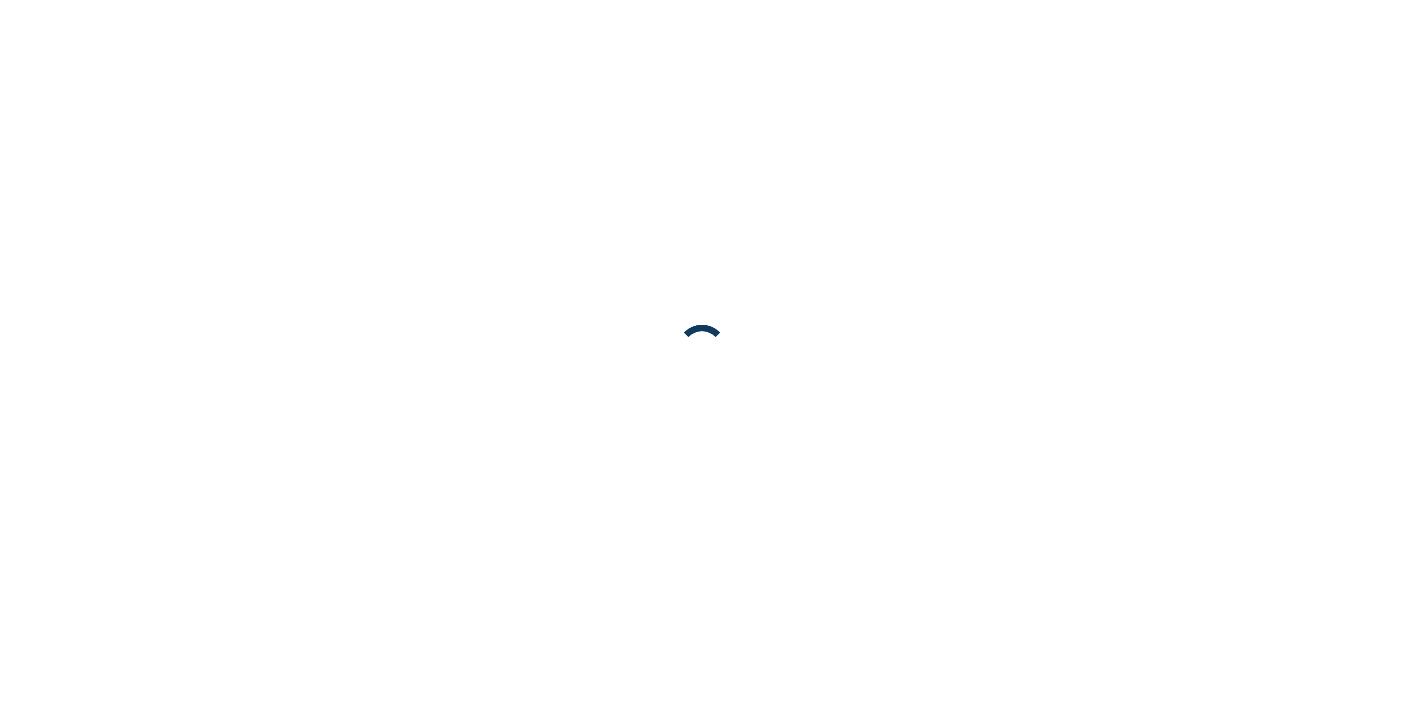scroll, scrollTop: 0, scrollLeft: 0, axis: both 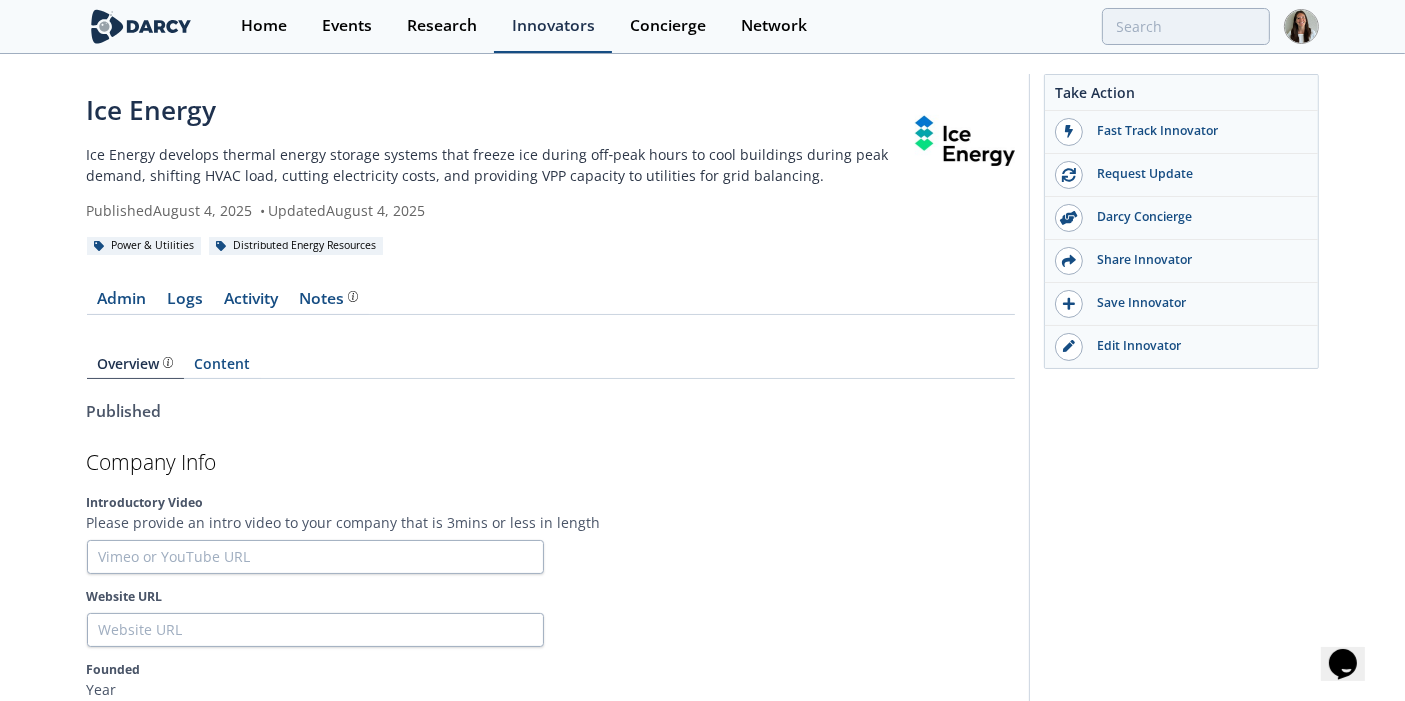 drag, startPoint x: 545, startPoint y: 157, endPoint x: 600, endPoint y: 21, distance: 146.70038 